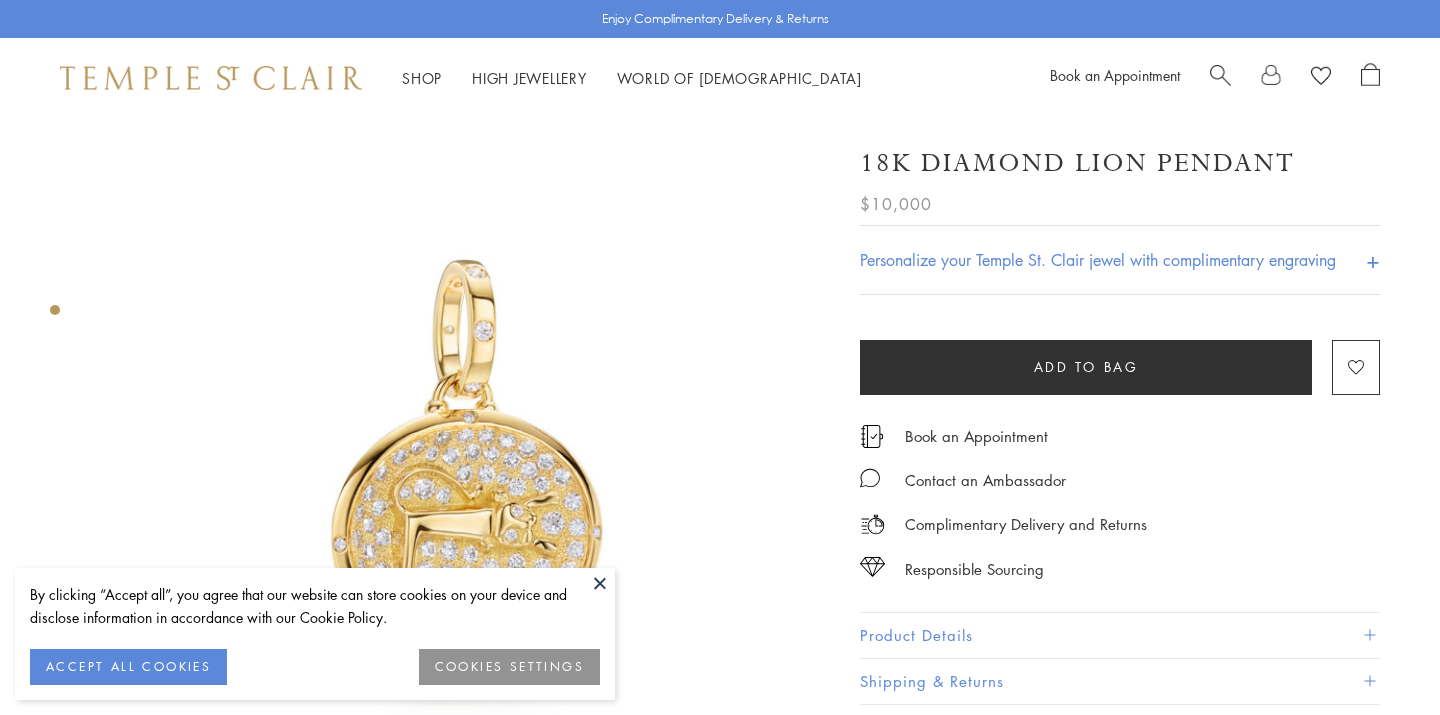scroll, scrollTop: 0, scrollLeft: 0, axis: both 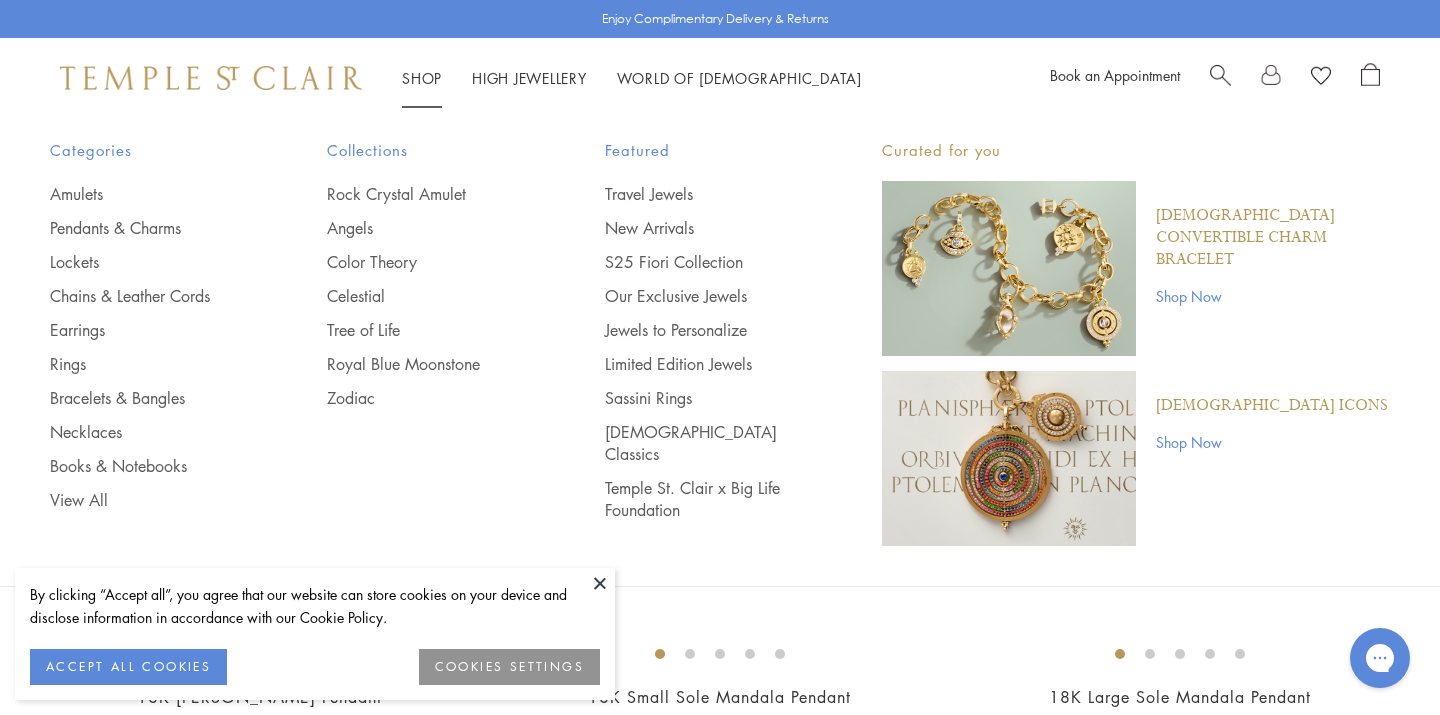 click on "Shop Shop" at bounding box center [422, 78] 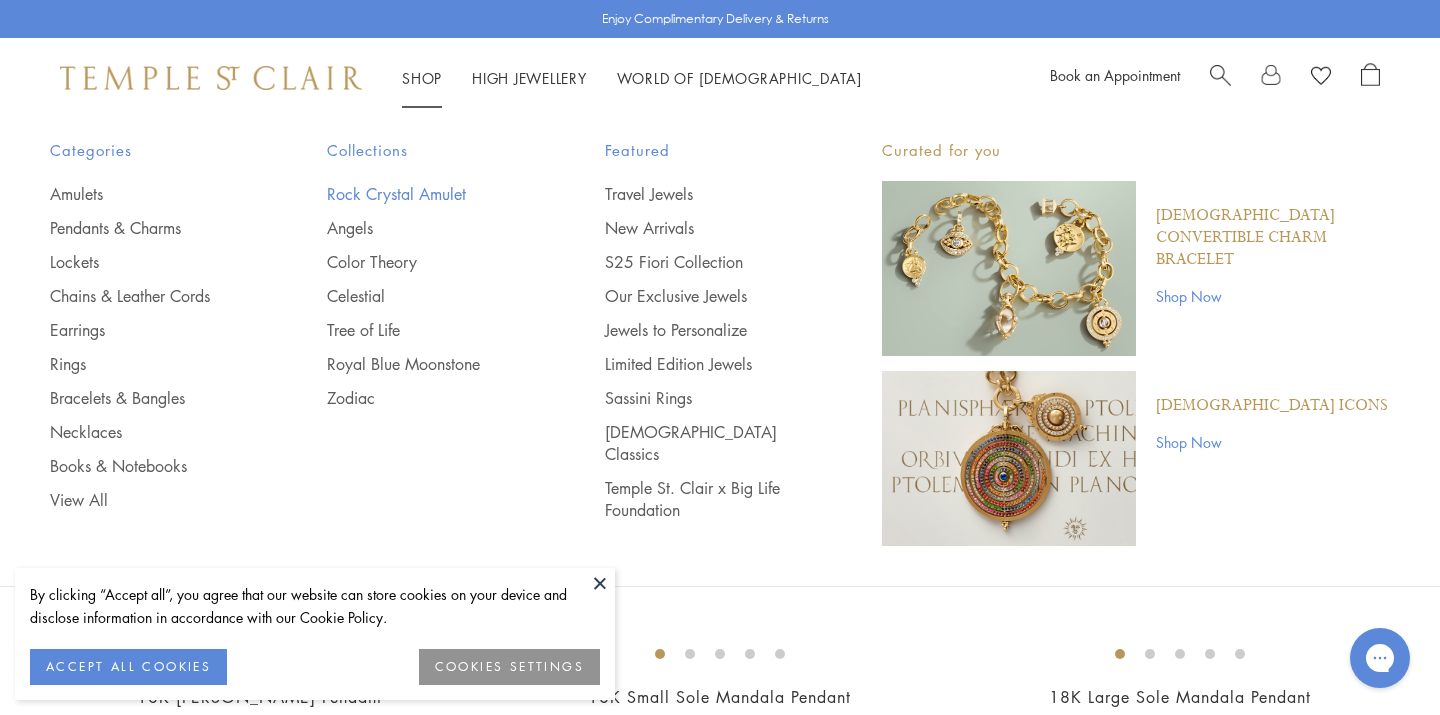 click on "Rock Crystal Amulet" at bounding box center [425, 194] 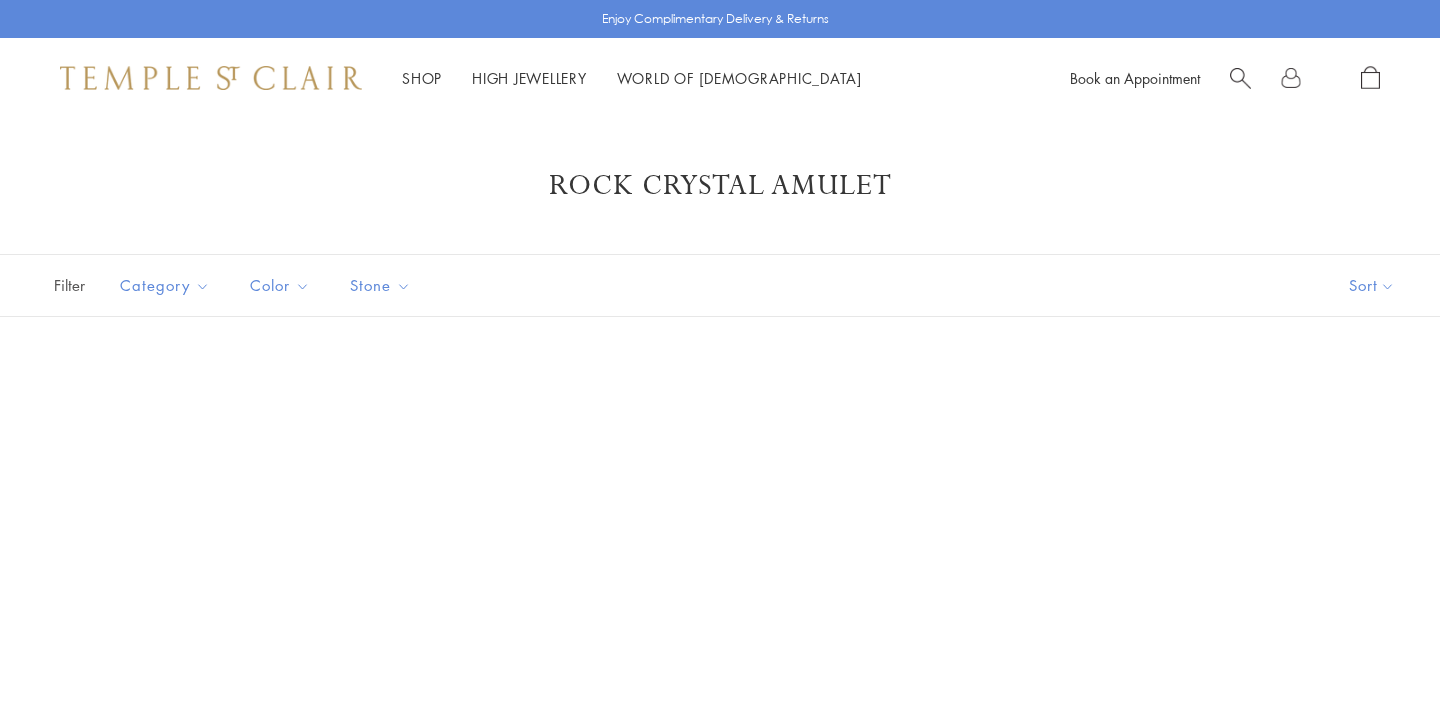 scroll, scrollTop: 0, scrollLeft: 0, axis: both 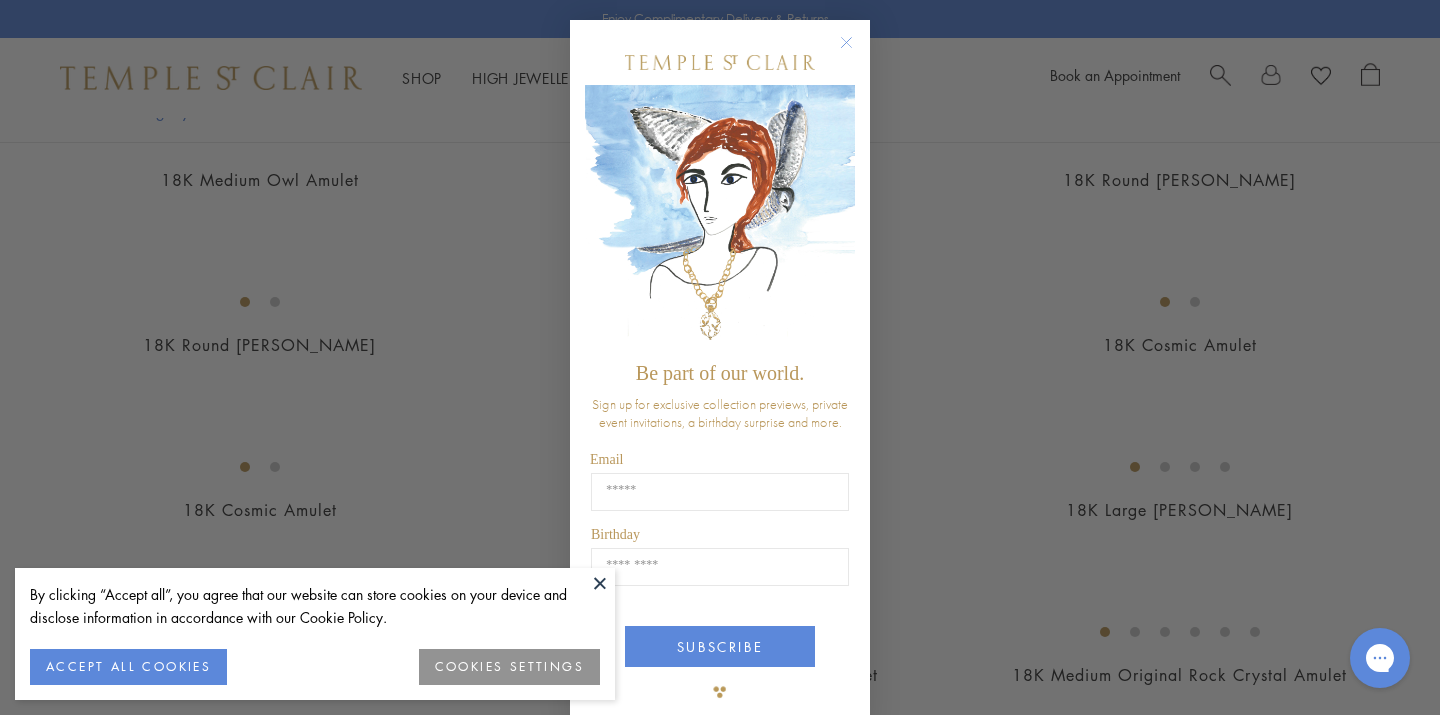 click 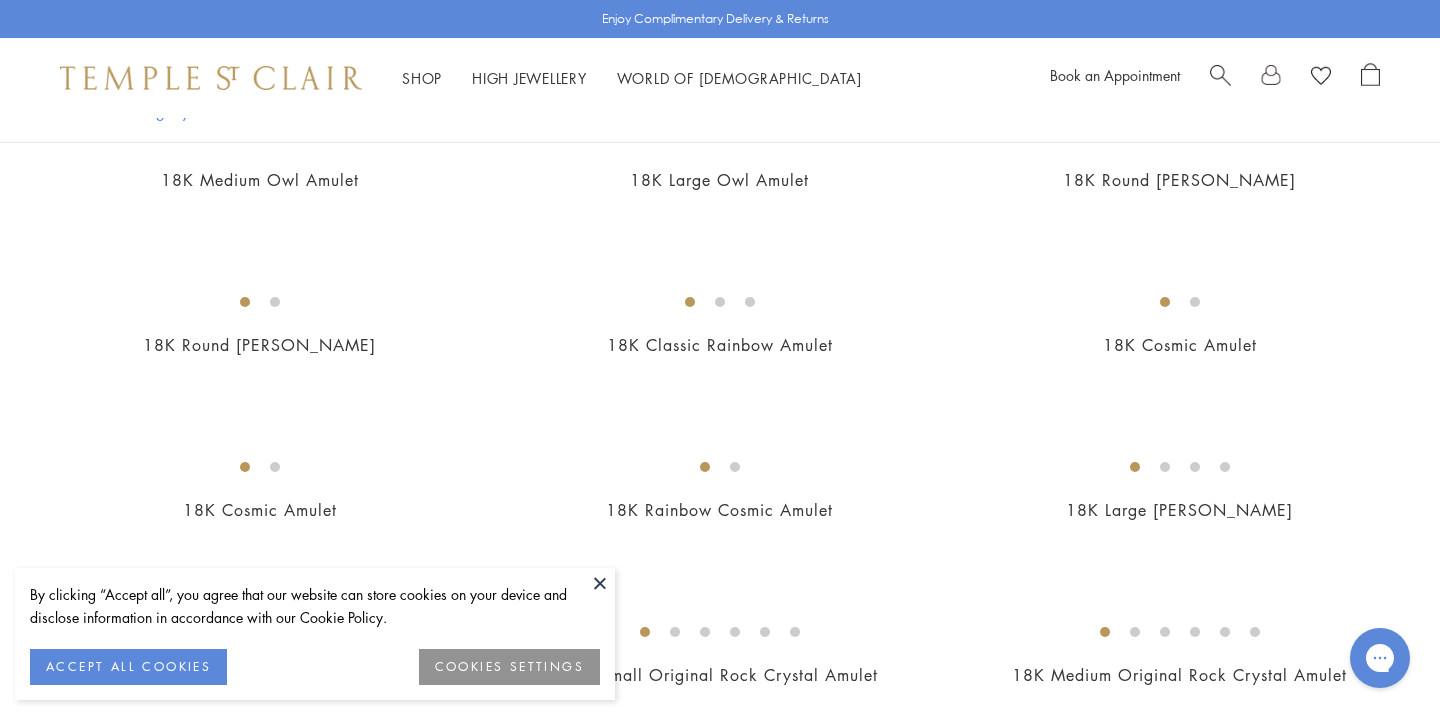 click at bounding box center [600, 583] 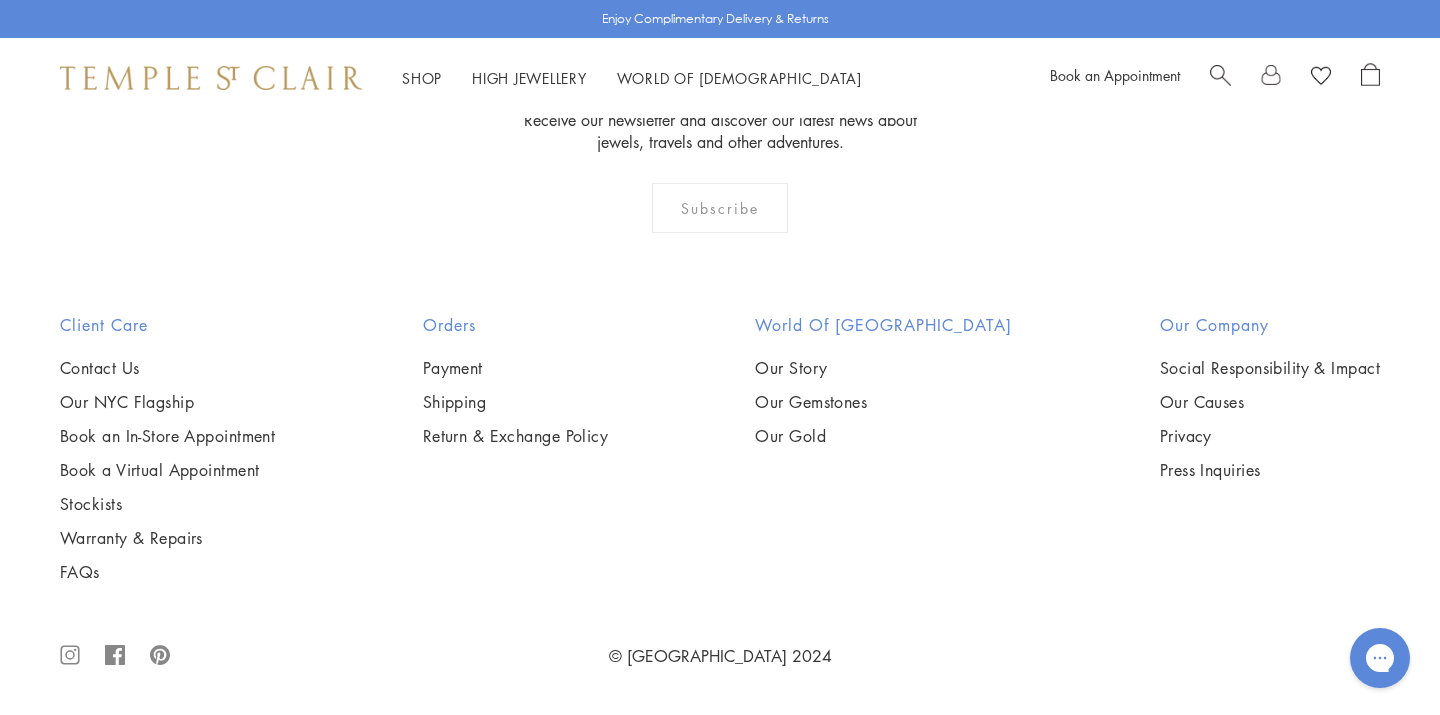 scroll, scrollTop: 11837, scrollLeft: 0, axis: vertical 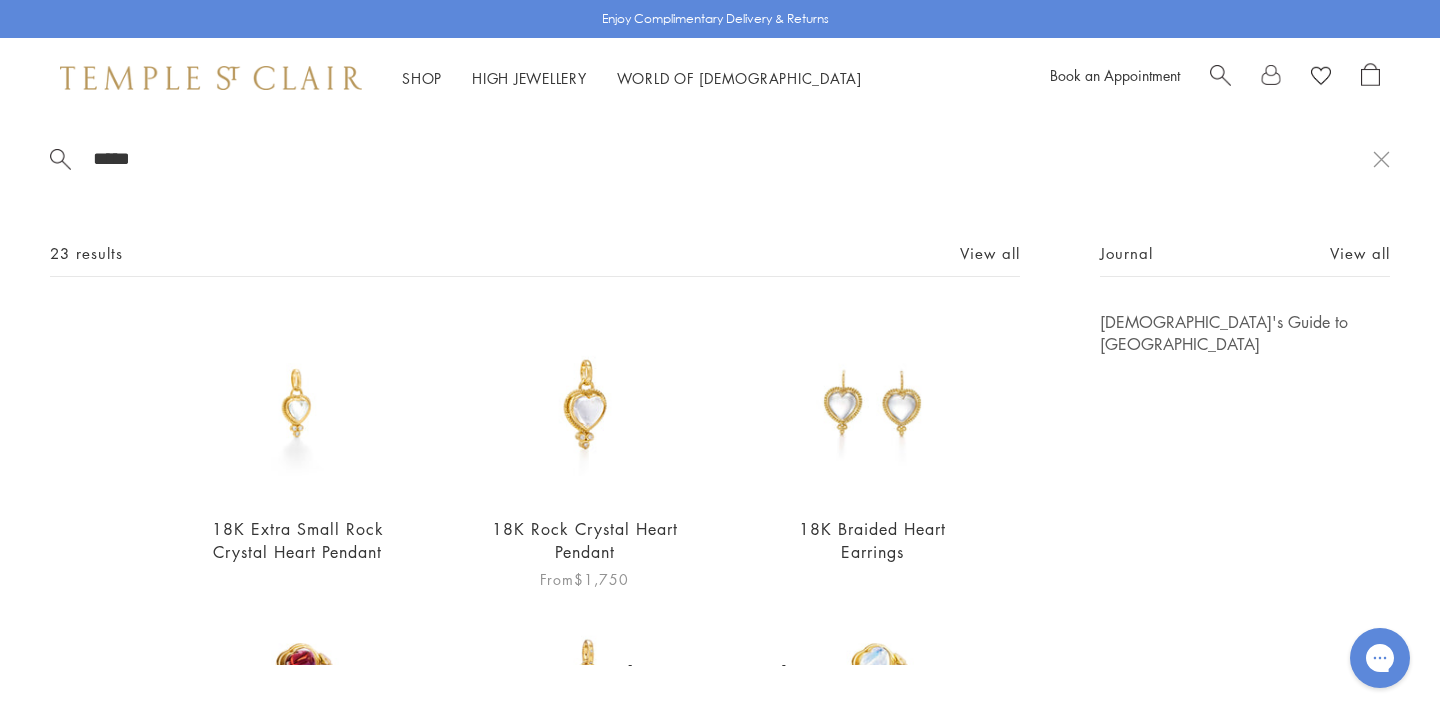 type on "*****" 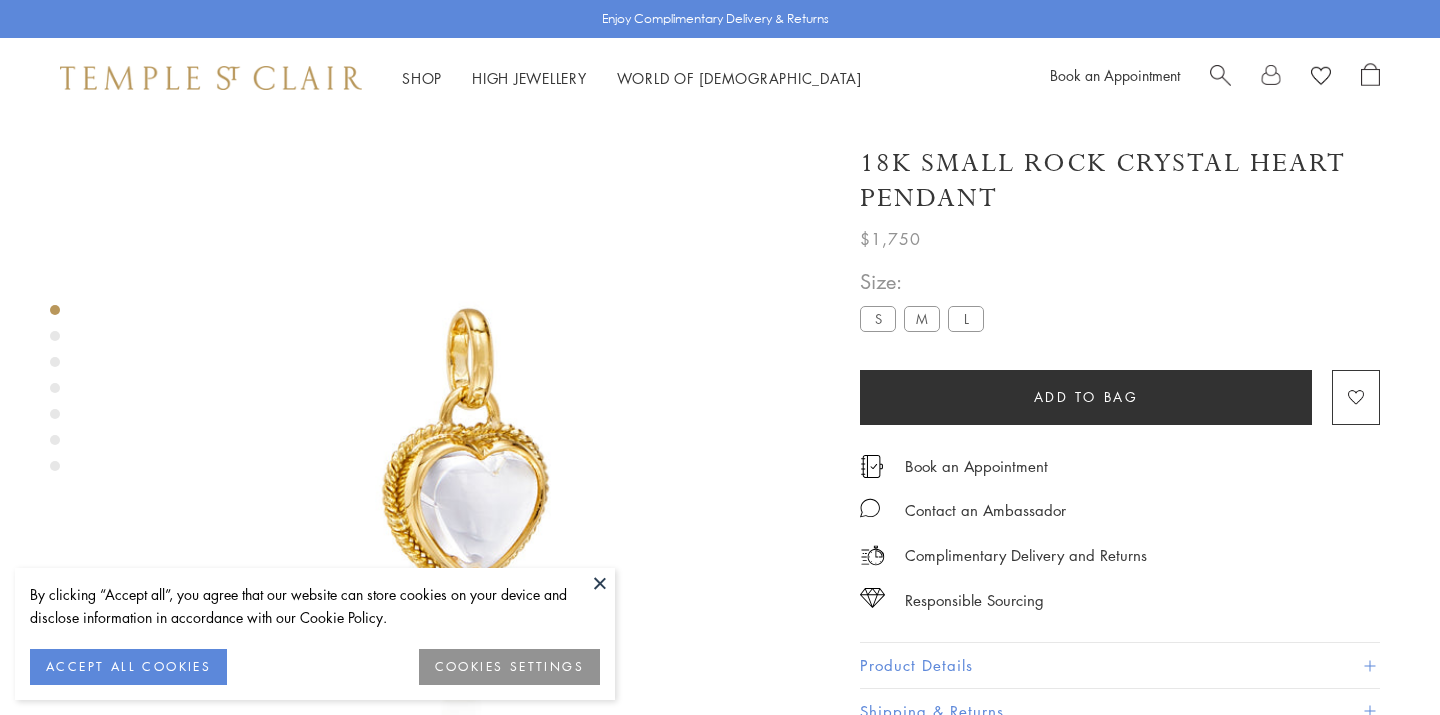 scroll, scrollTop: 49, scrollLeft: 0, axis: vertical 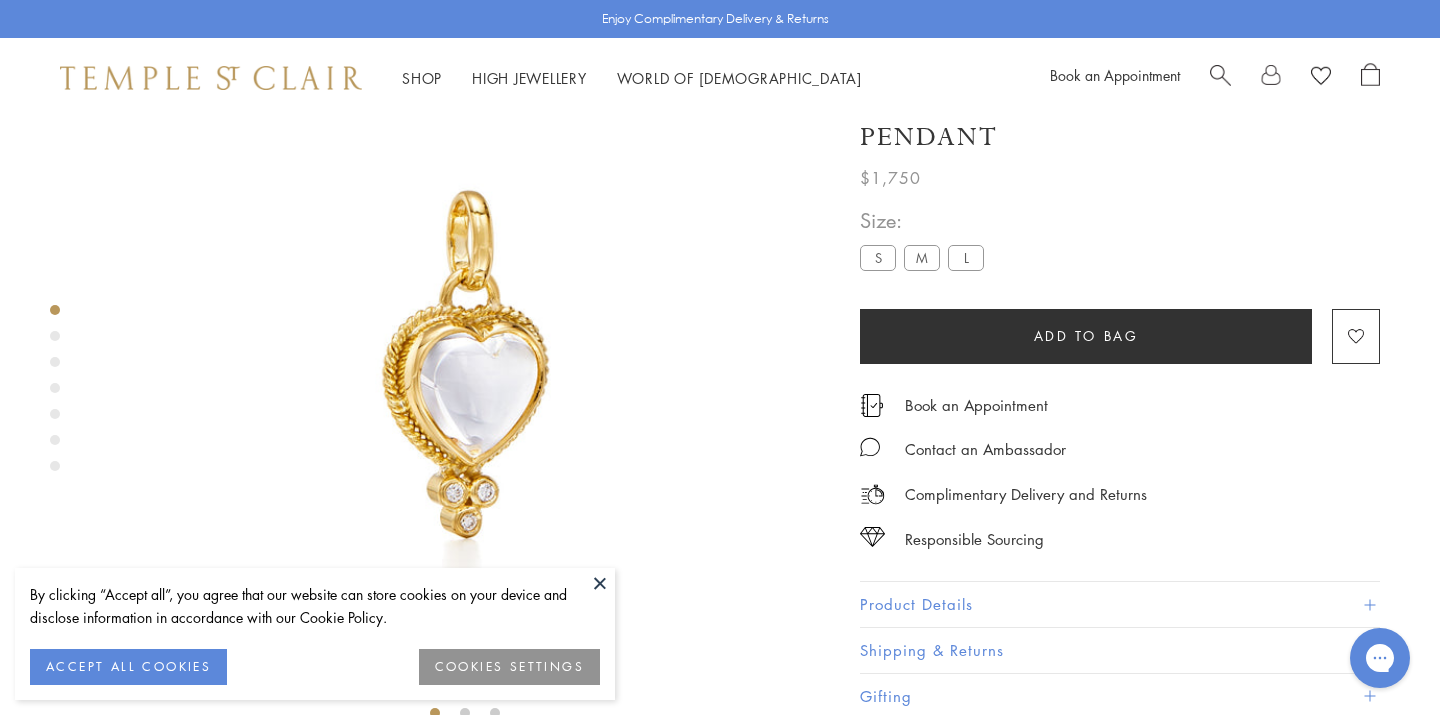 click on "M" at bounding box center (922, 257) 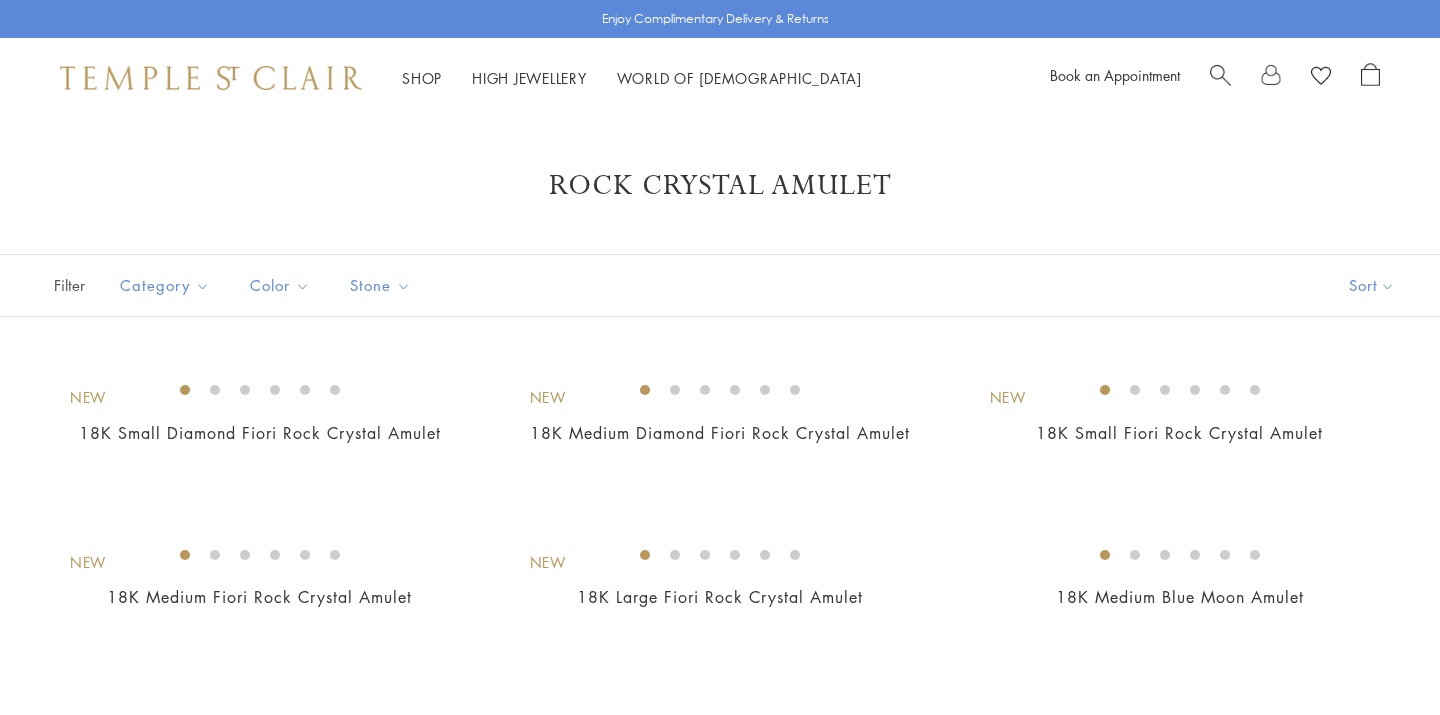 scroll, scrollTop: 11287, scrollLeft: 0, axis: vertical 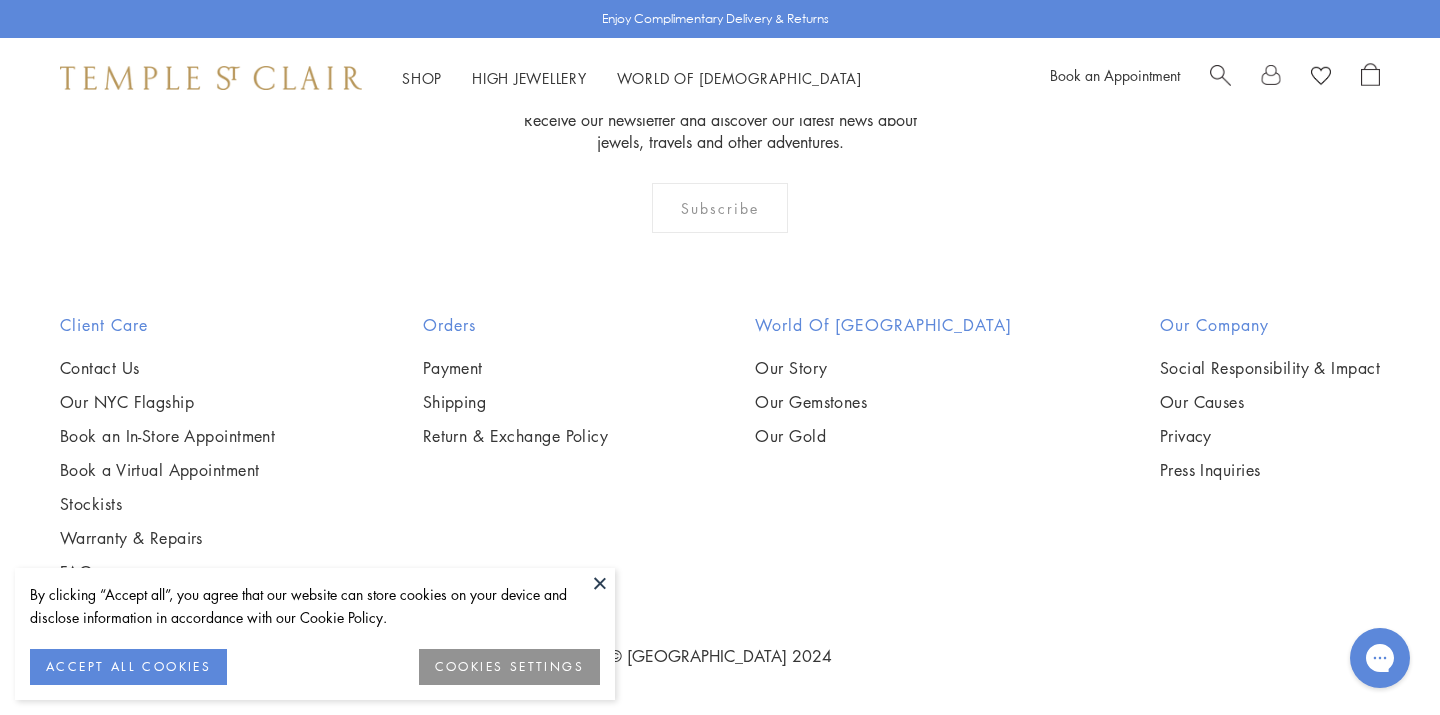 click at bounding box center (1220, 73) 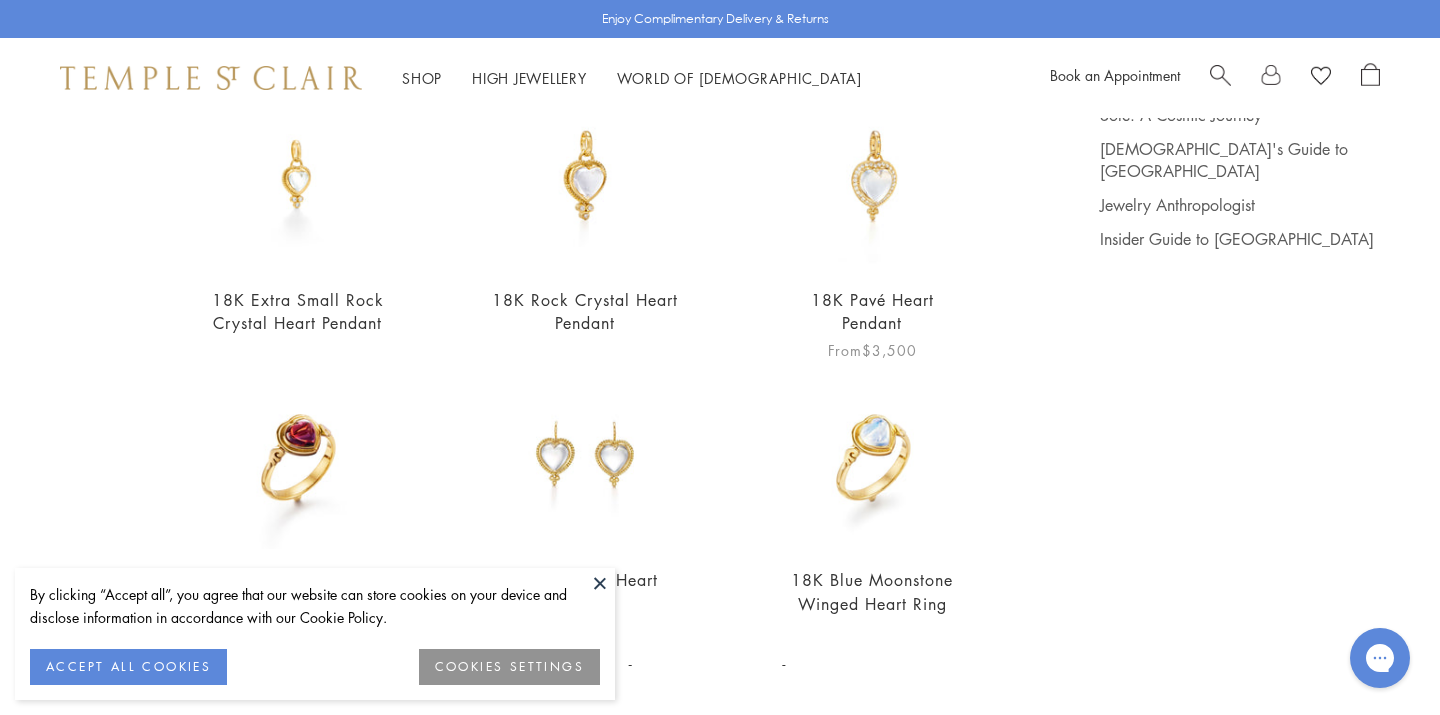 scroll, scrollTop: 235, scrollLeft: 0, axis: vertical 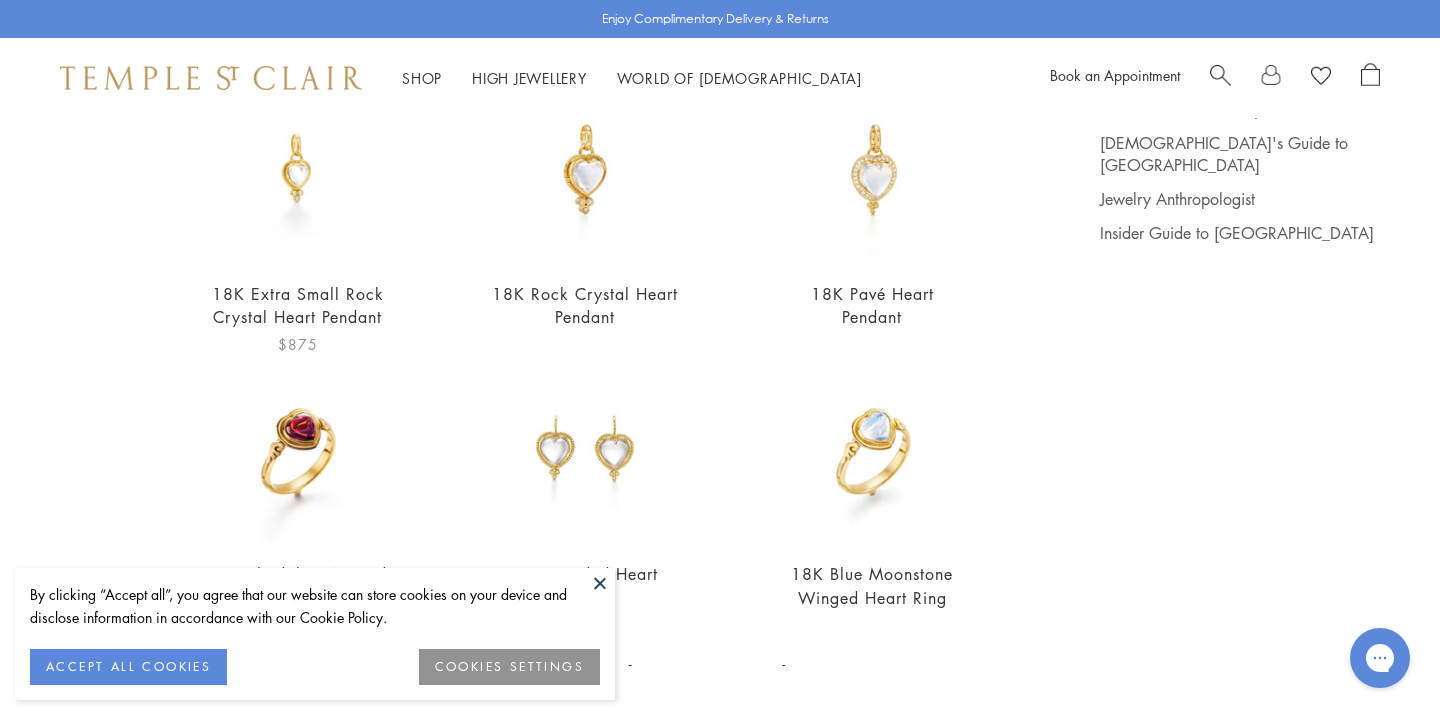 type on "***" 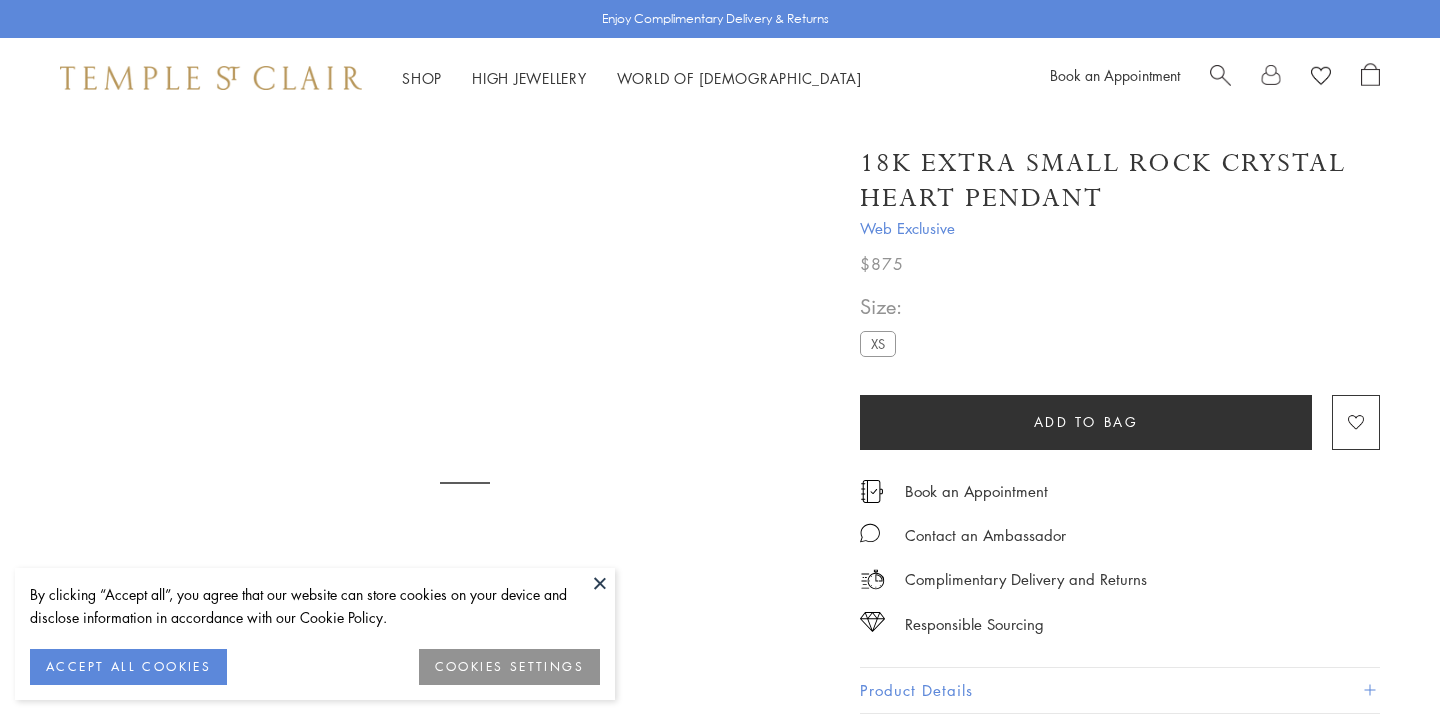 scroll, scrollTop: 0, scrollLeft: 0, axis: both 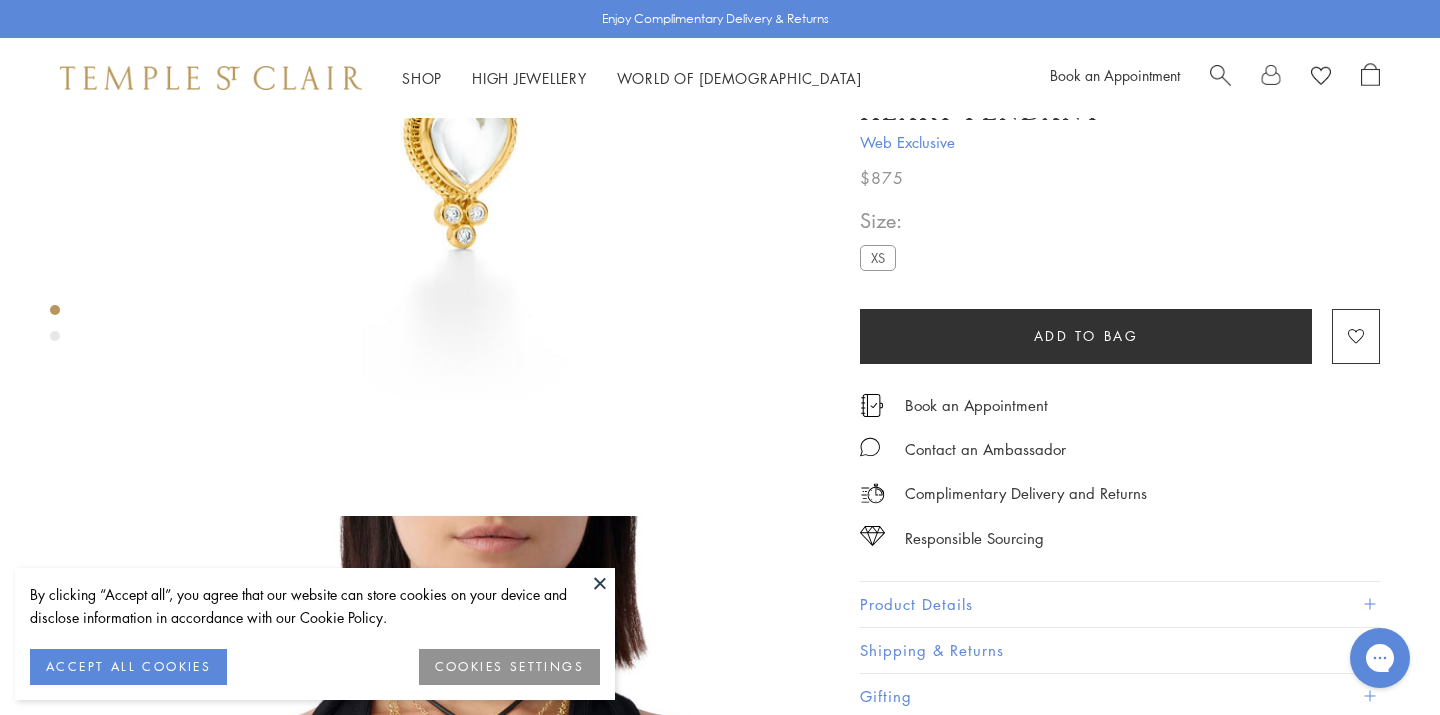 click at bounding box center (600, 583) 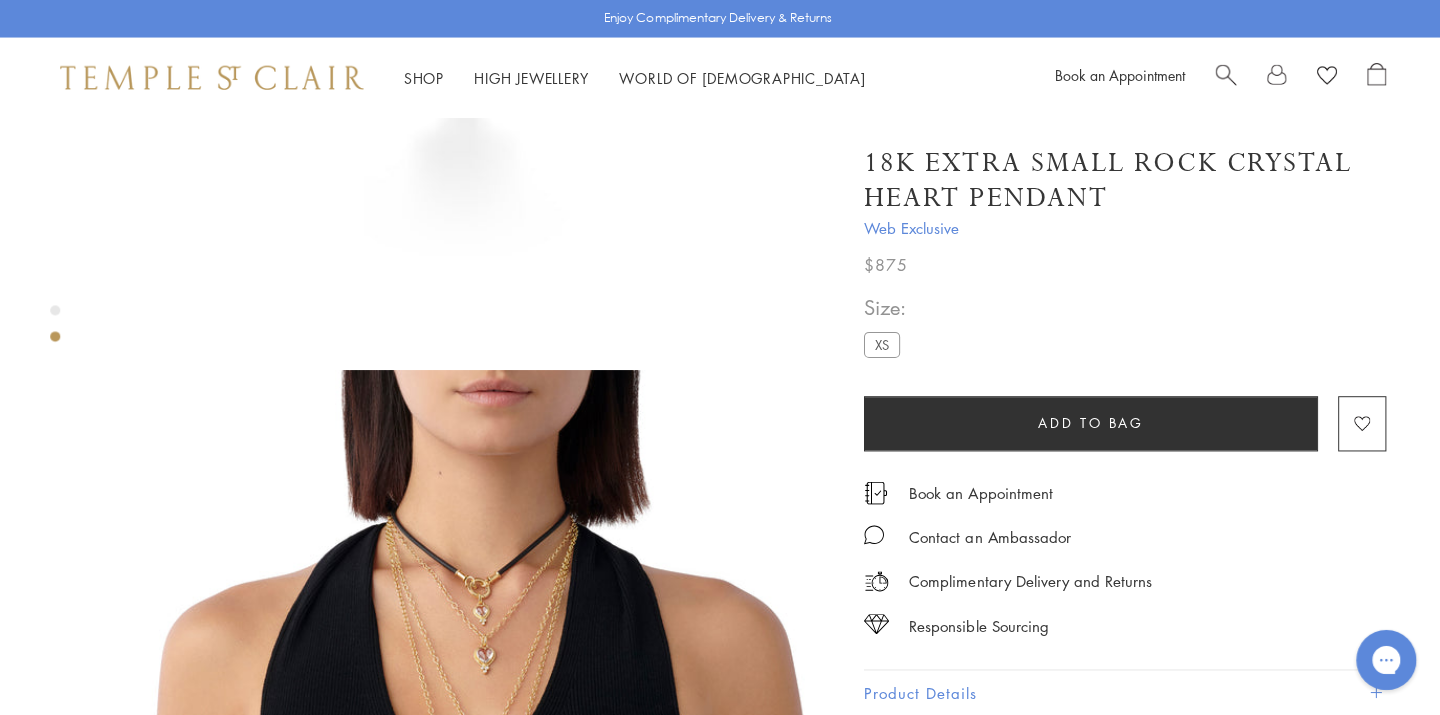 scroll, scrollTop: 508, scrollLeft: 0, axis: vertical 